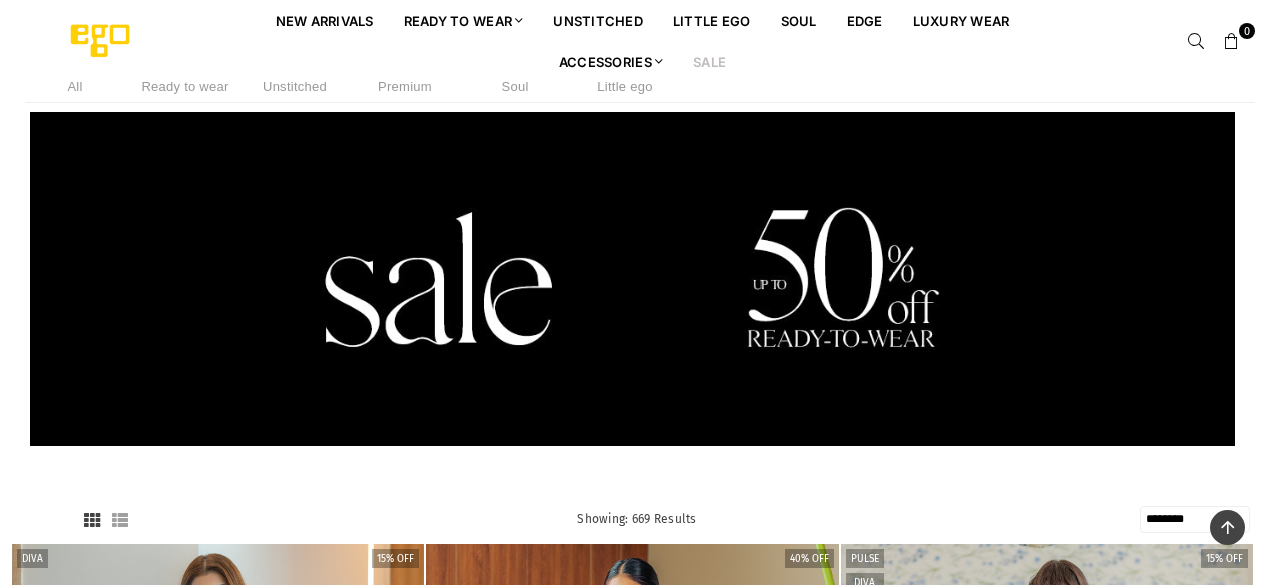 select on "******" 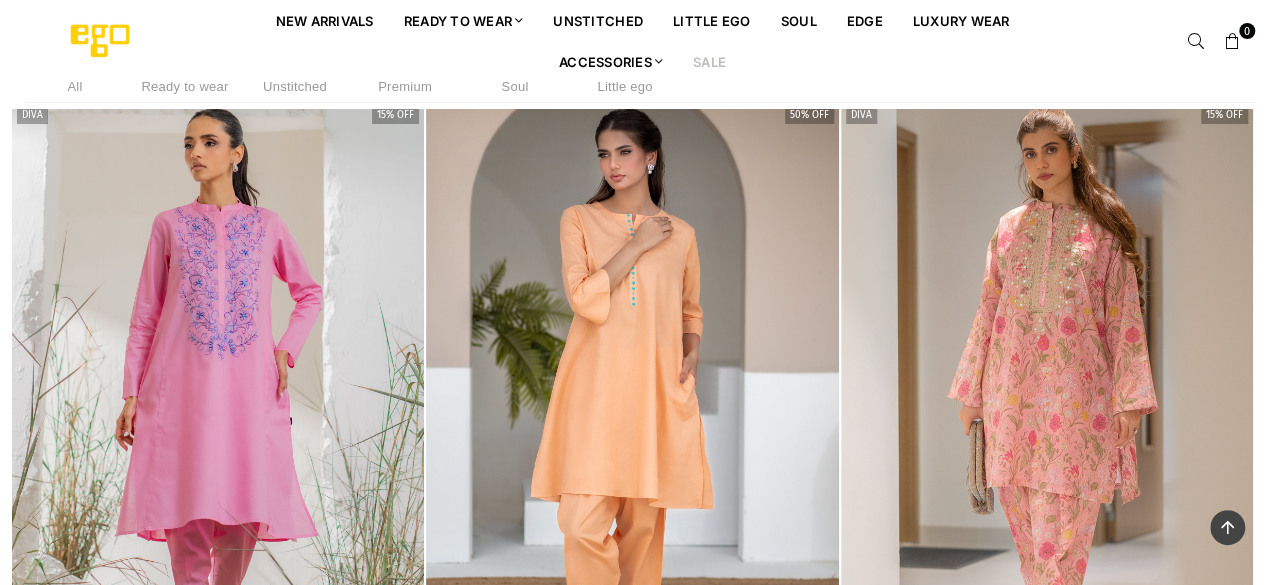 scroll, scrollTop: 0, scrollLeft: 0, axis: both 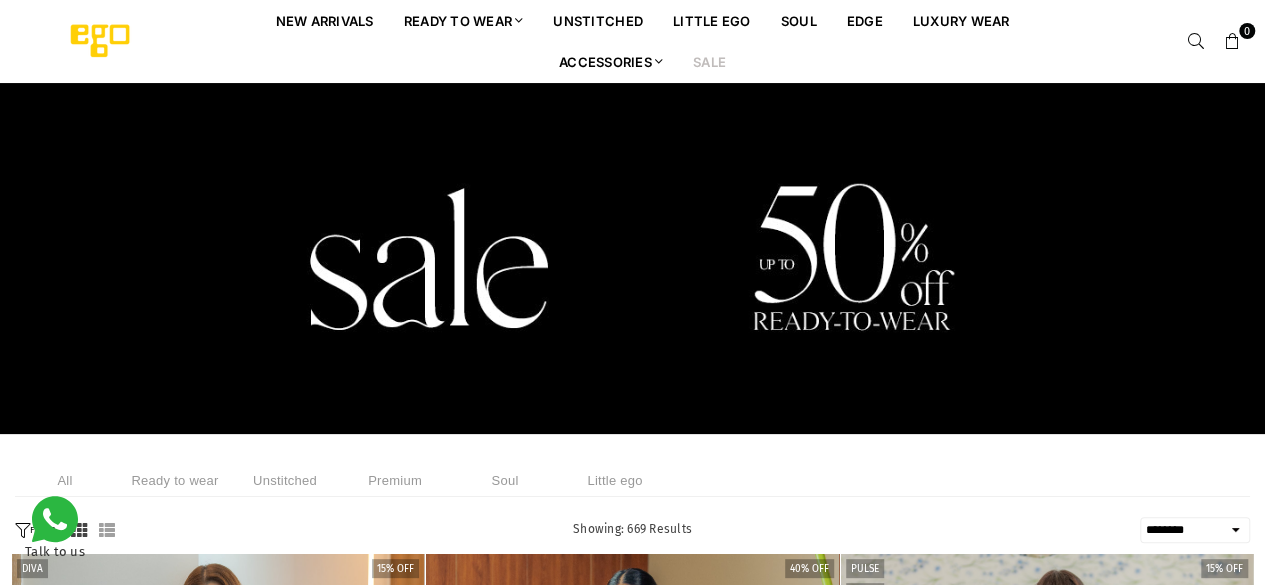 drag, startPoint x: 1279, startPoint y: 68, endPoint x: 1276, endPoint y: 1, distance: 67.06713 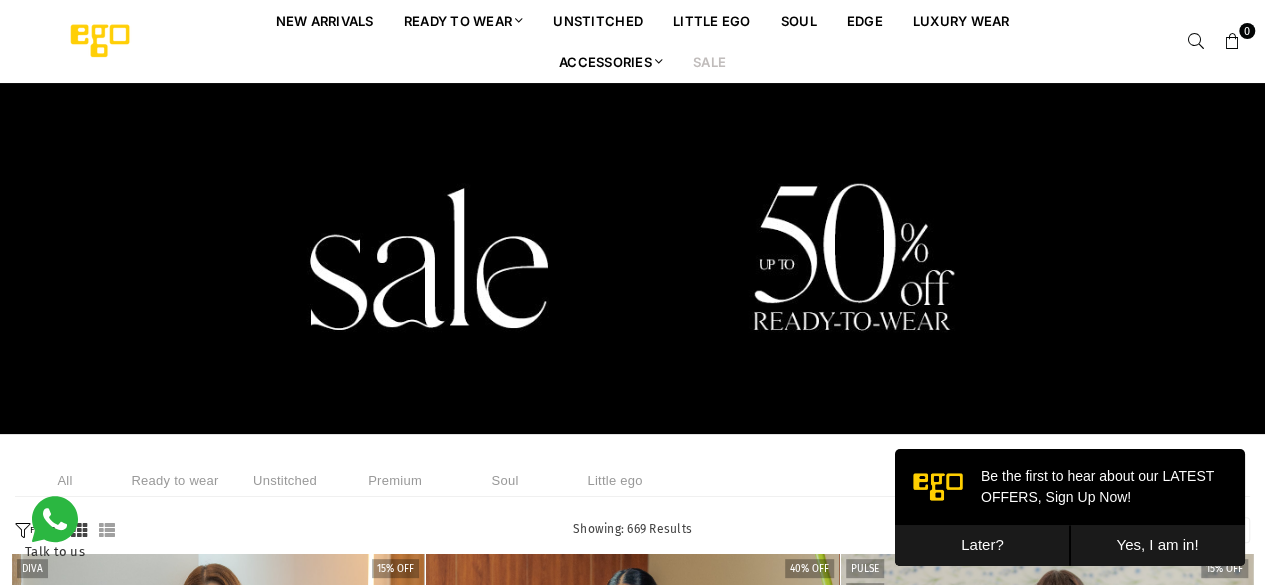 scroll, scrollTop: 0, scrollLeft: 0, axis: both 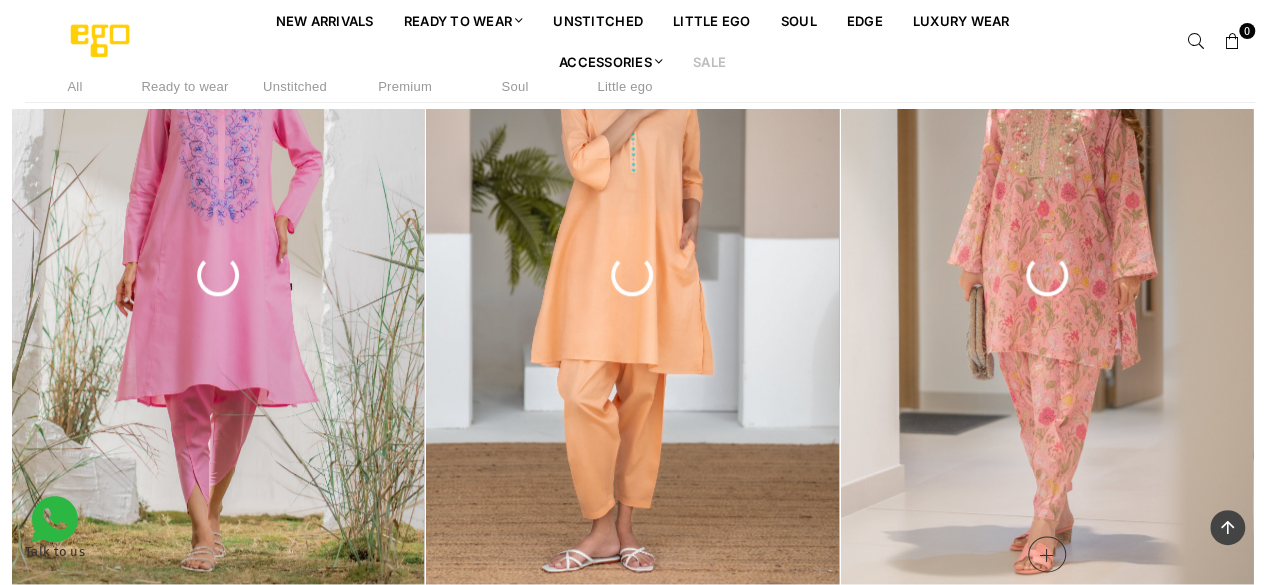 click at bounding box center (1047, 275) 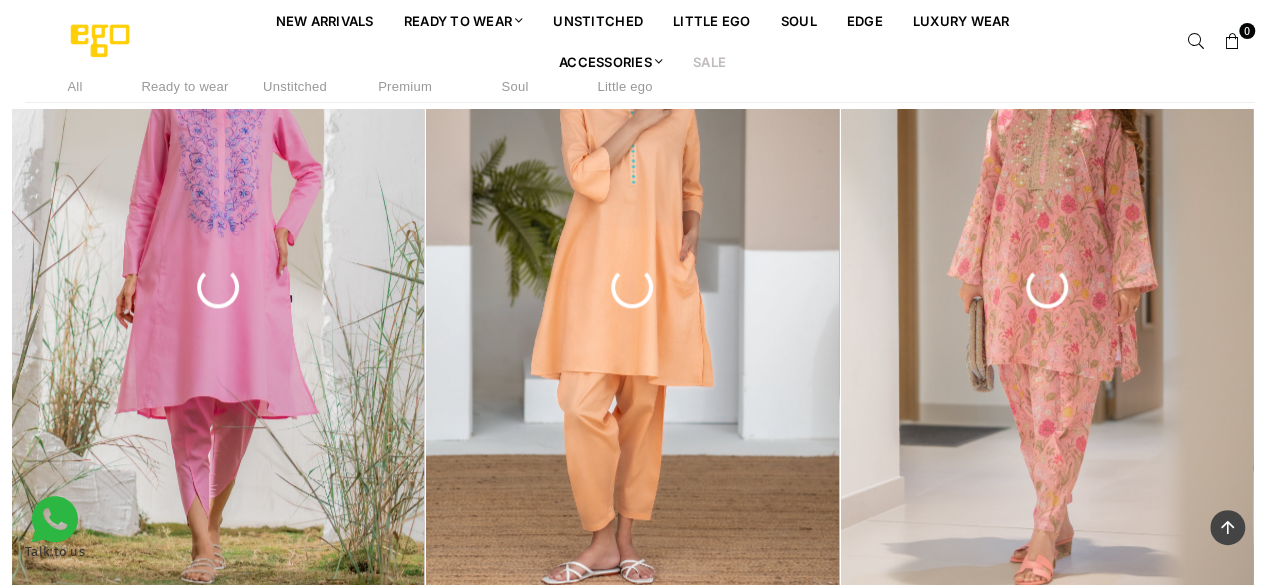 scroll, scrollTop: 1718, scrollLeft: 0, axis: vertical 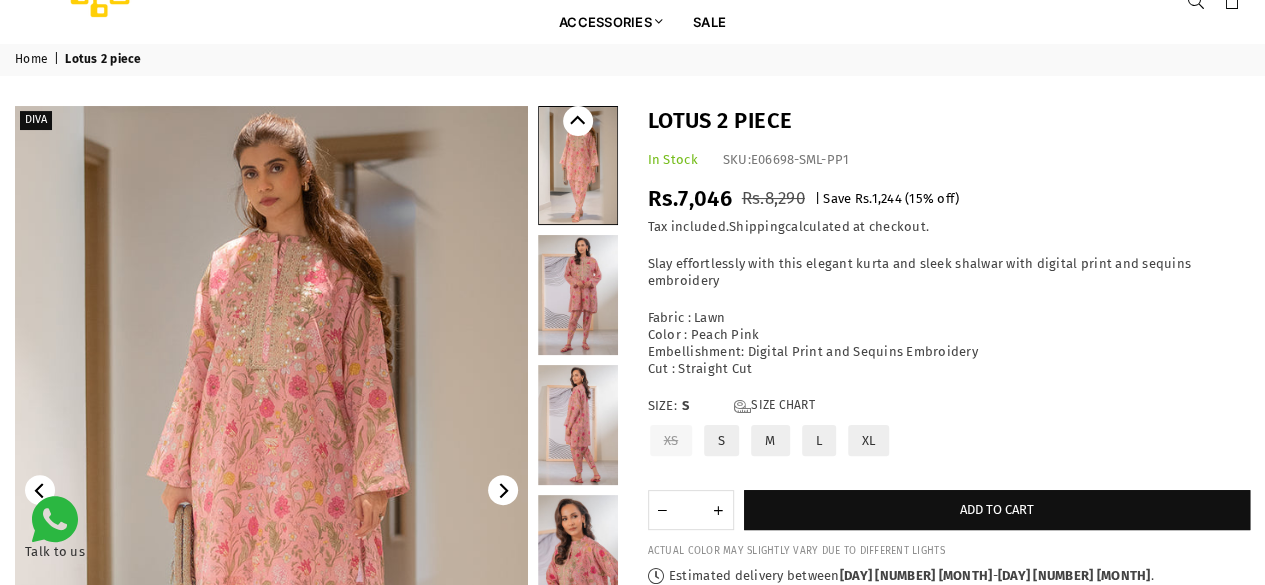 click at bounding box center [578, 295] 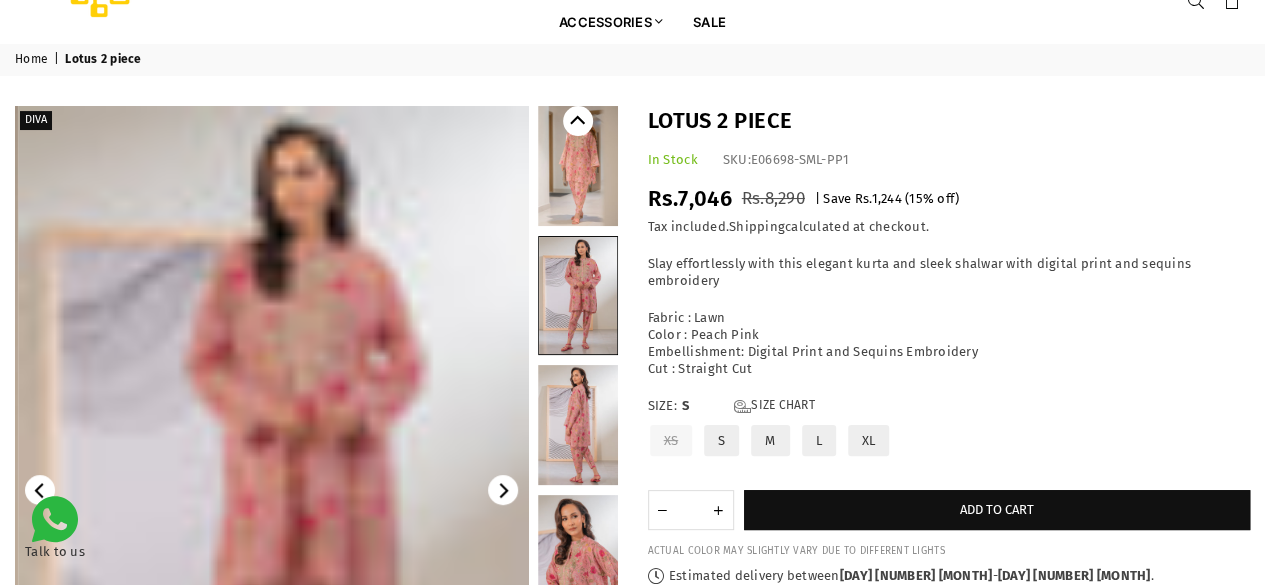 scroll, scrollTop: 0, scrollLeft: 0, axis: both 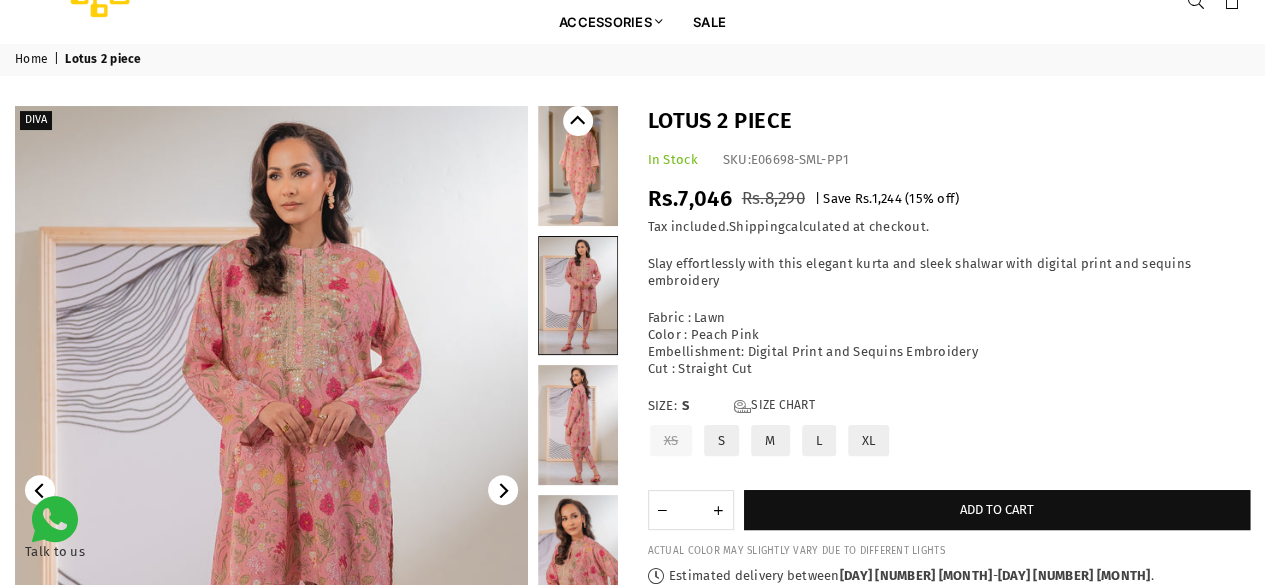 click at bounding box center [578, 425] 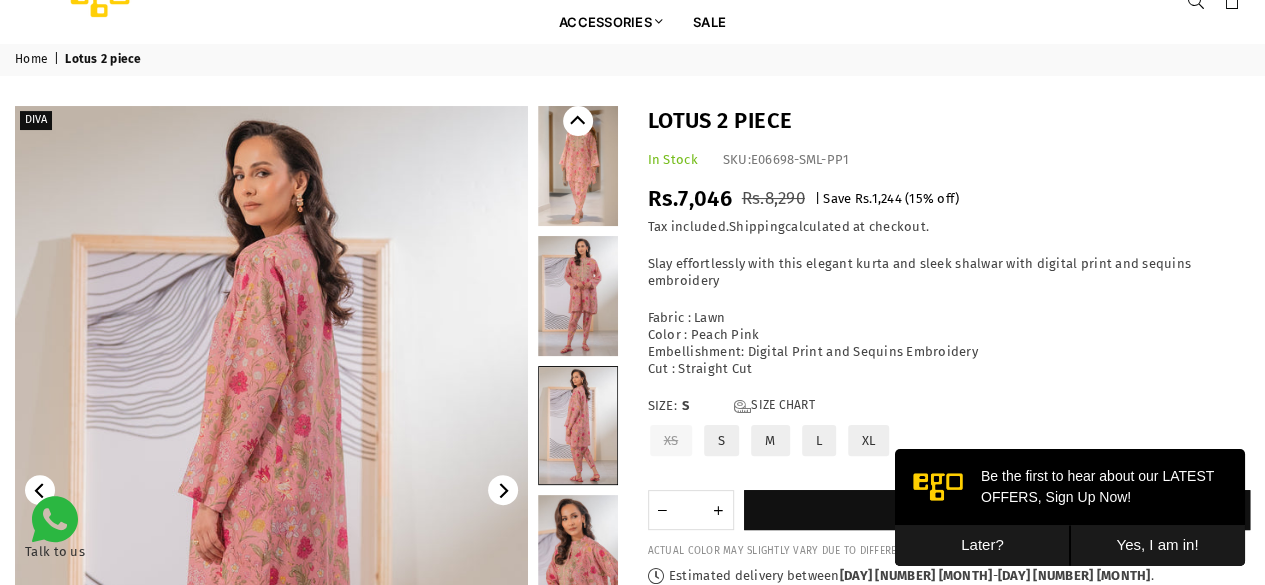 scroll, scrollTop: 0, scrollLeft: 0, axis: both 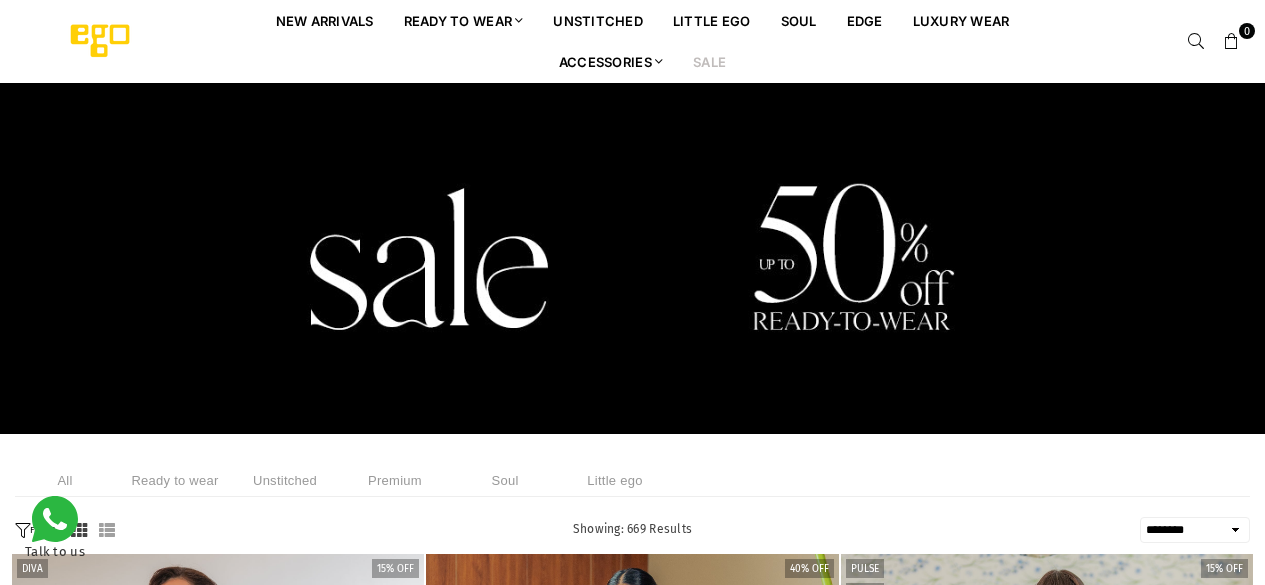 select on "******" 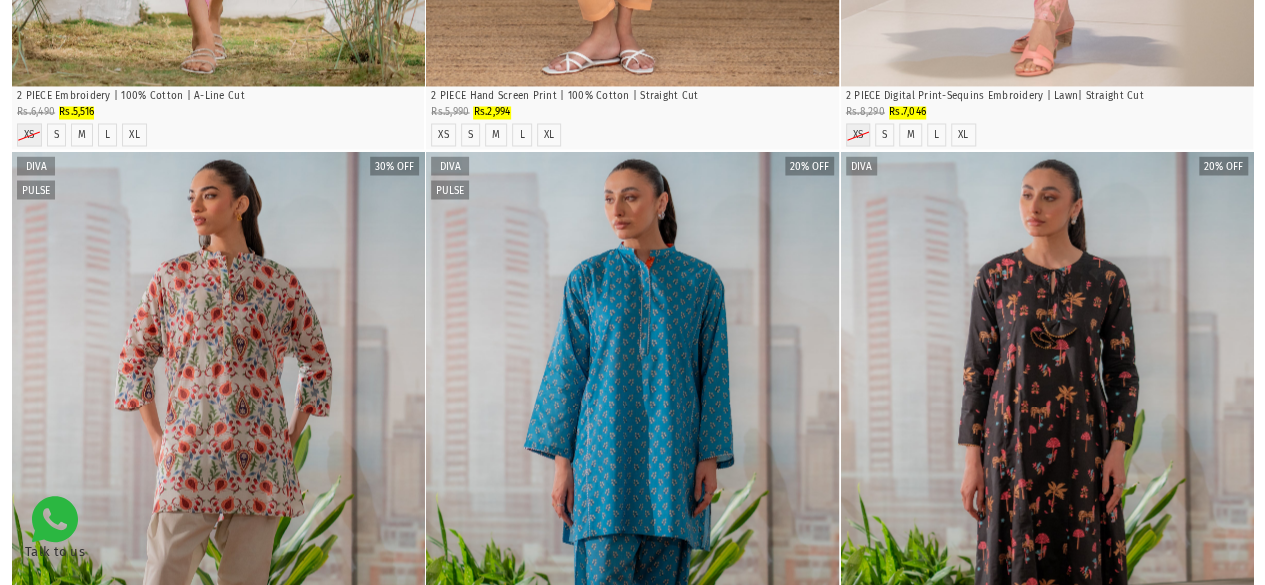 scroll, scrollTop: 1772, scrollLeft: 0, axis: vertical 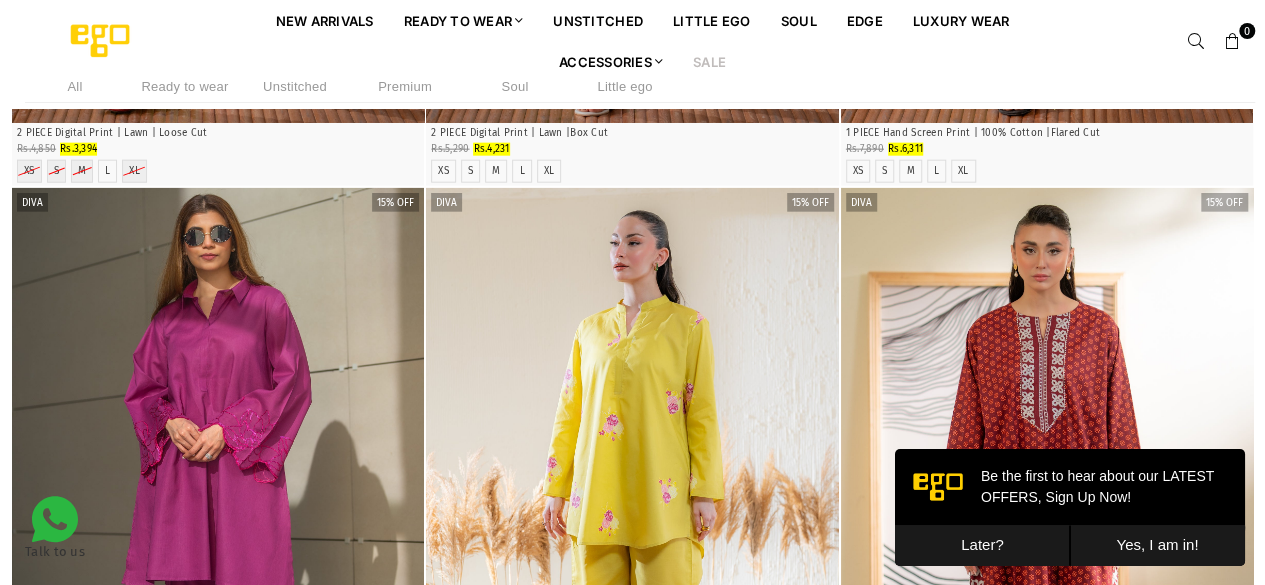 click on "Later?" at bounding box center (982, 545) 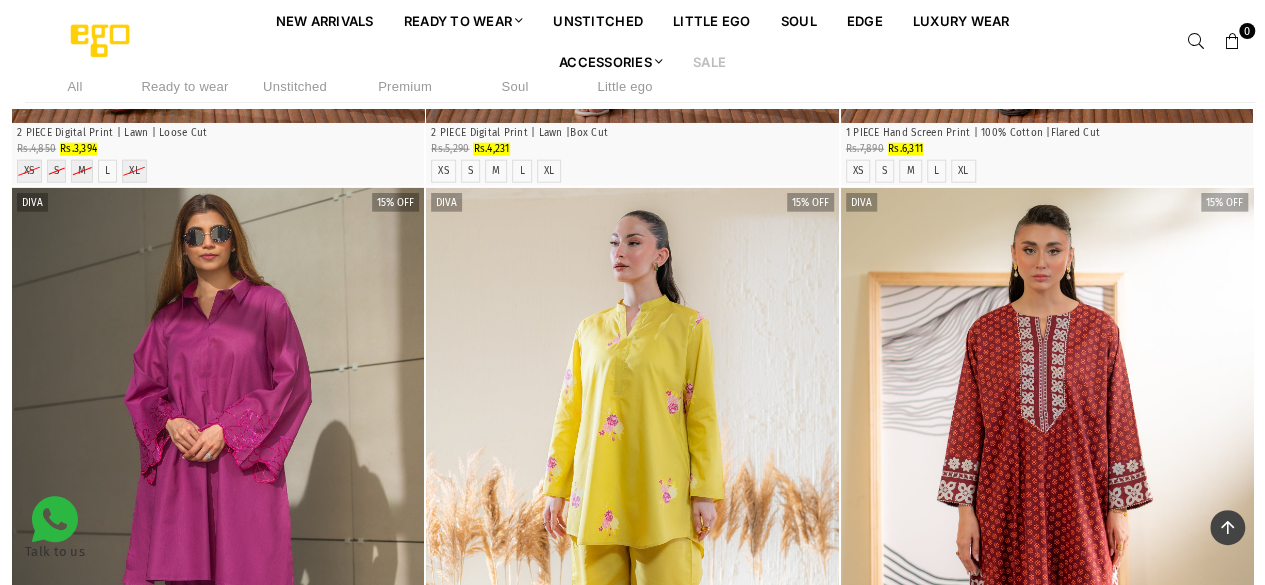 scroll, scrollTop: 2878, scrollLeft: 0, axis: vertical 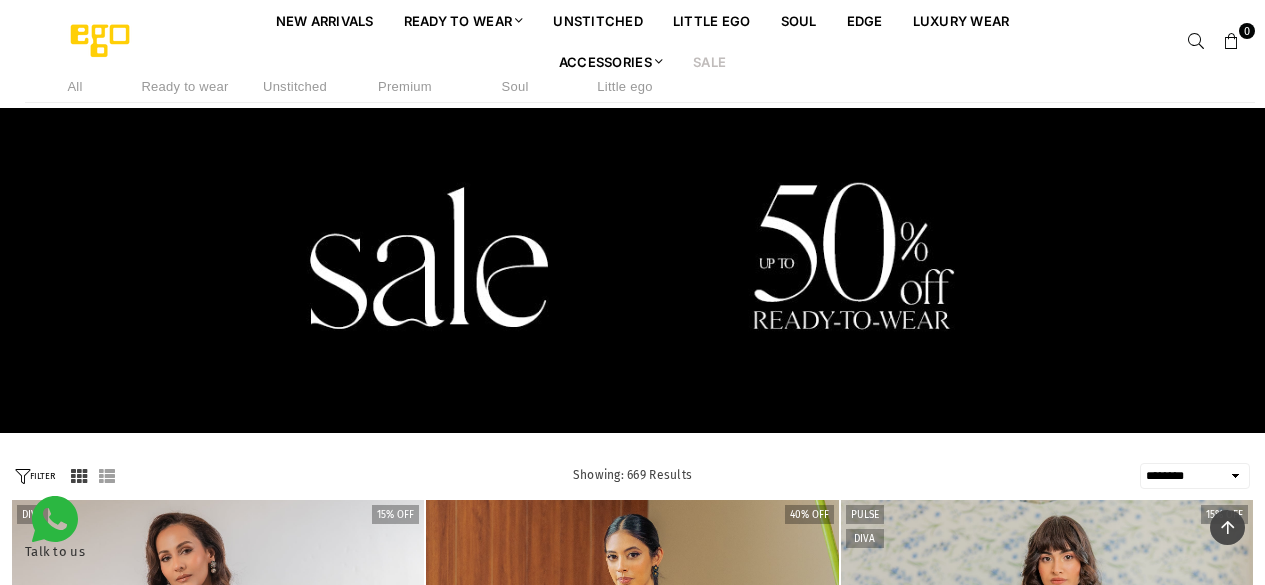 select on "******" 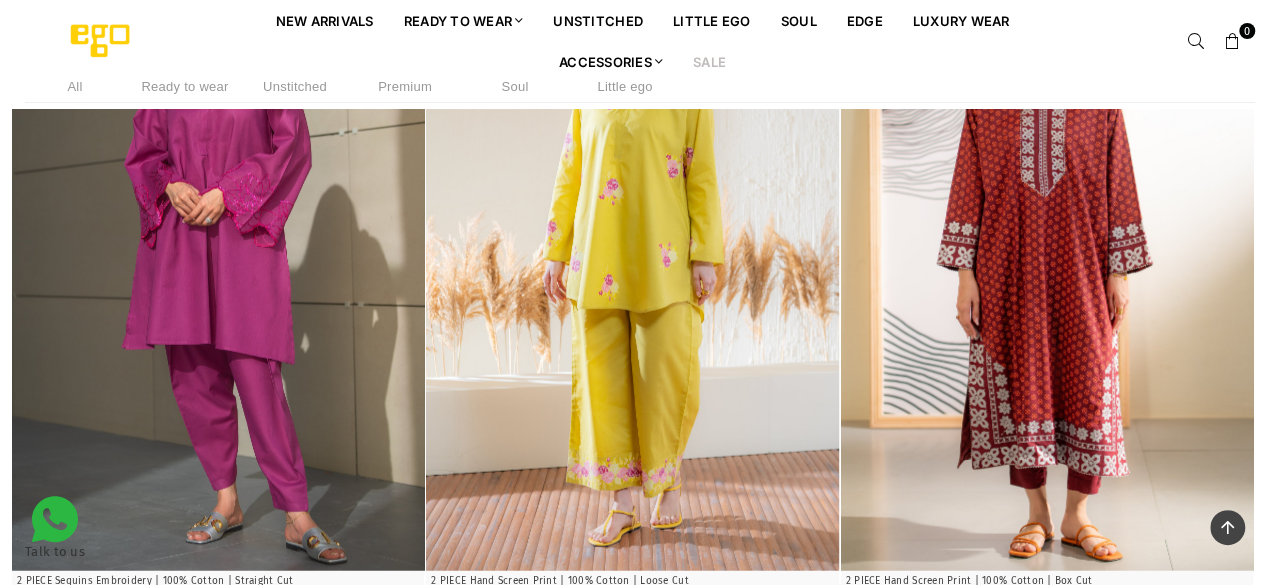 scroll, scrollTop: 2602, scrollLeft: 0, axis: vertical 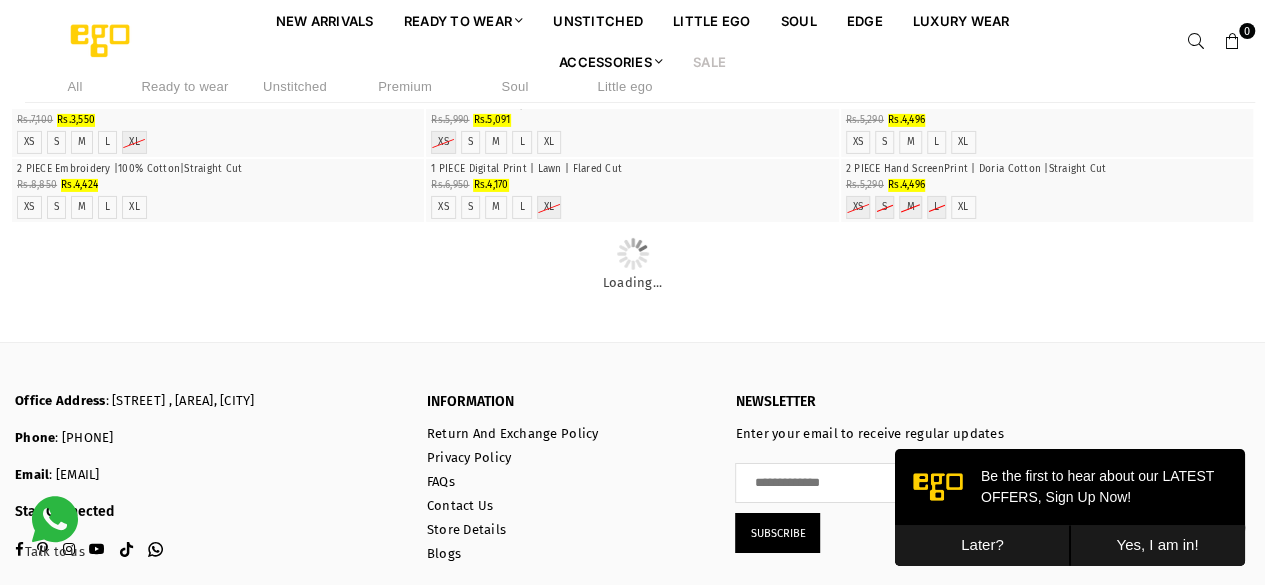 click on "Later?" at bounding box center (982, 545) 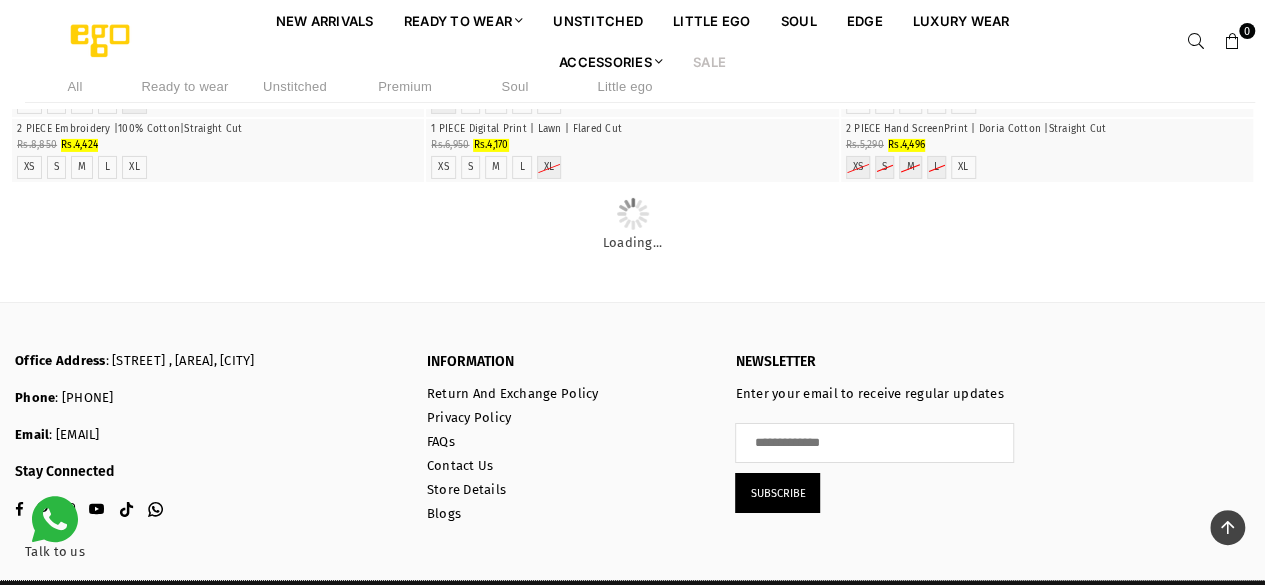 scroll, scrollTop: 3354, scrollLeft: 0, axis: vertical 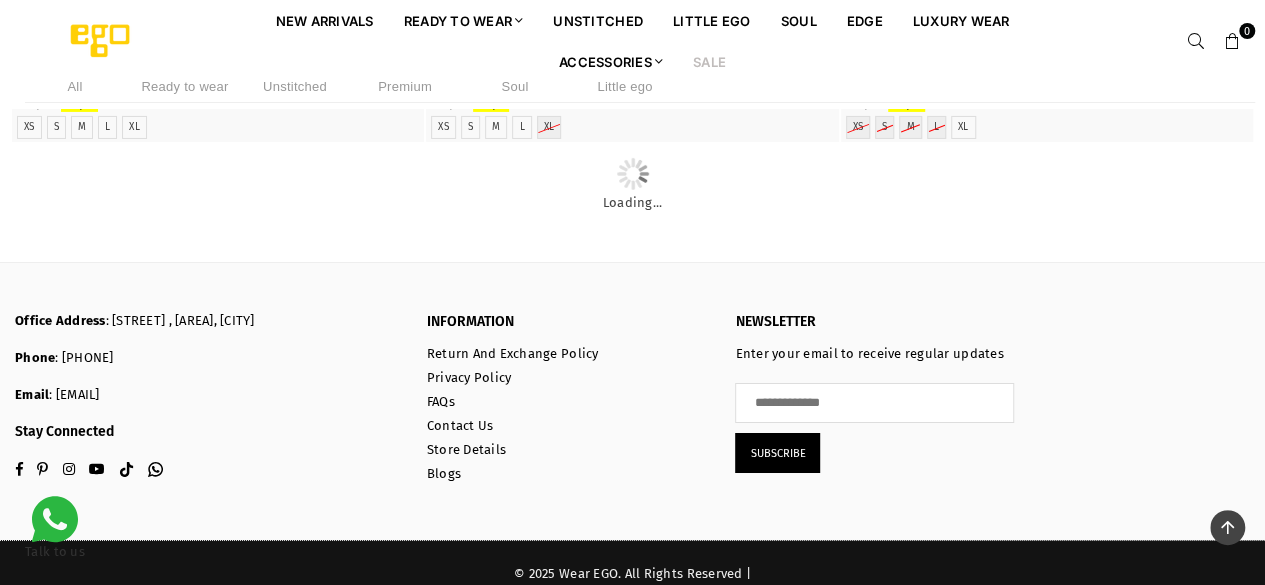 click at bounding box center [1047, -116] 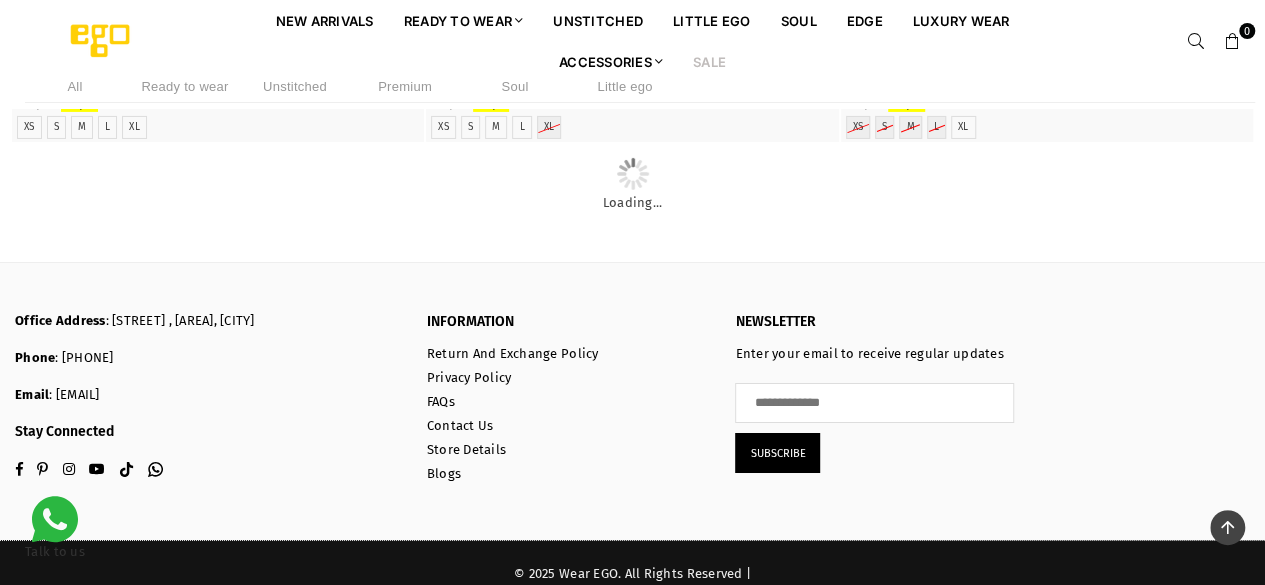 scroll, scrollTop: 3866, scrollLeft: 0, axis: vertical 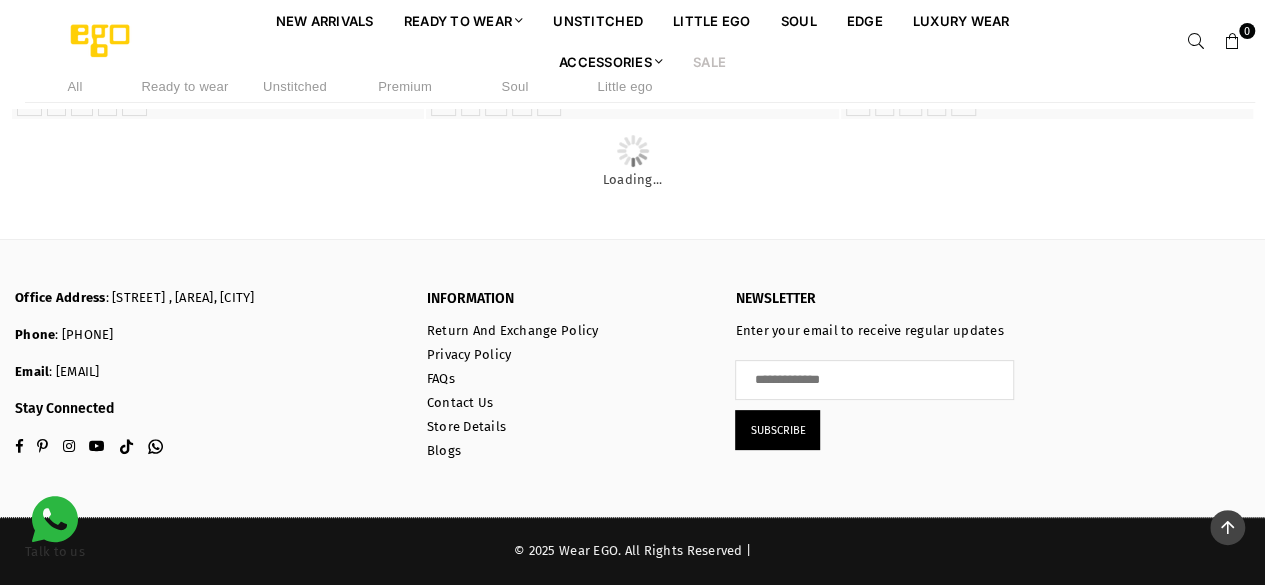 click at bounding box center [633, -139] 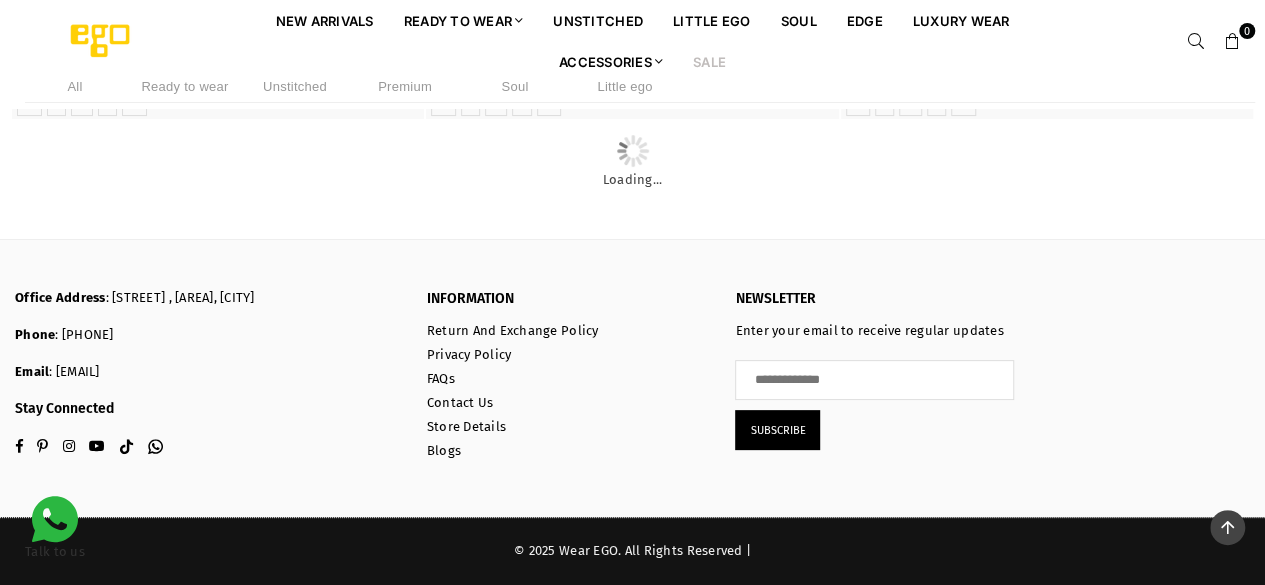 click at bounding box center (1047, 56) 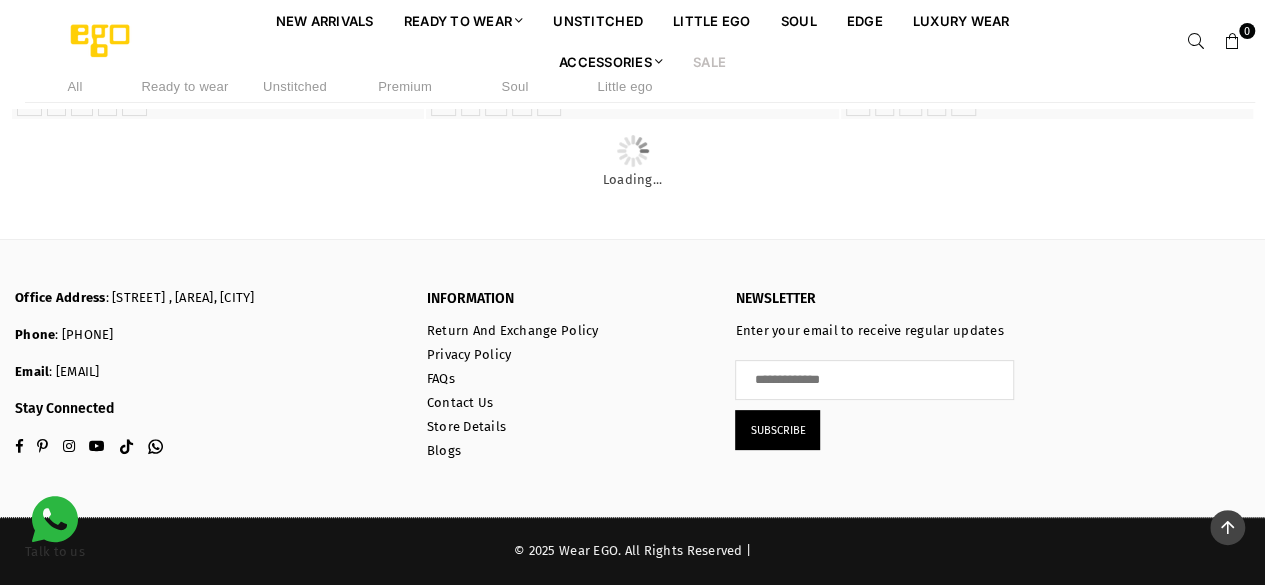 scroll, scrollTop: 10886, scrollLeft: 0, axis: vertical 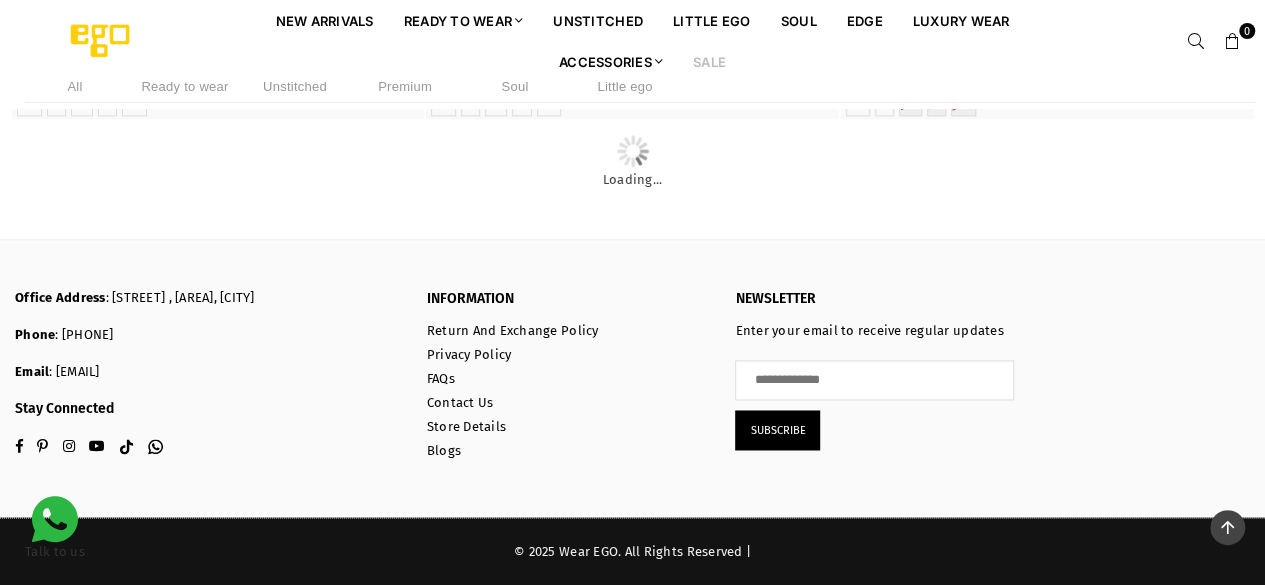 click at bounding box center (219, -9) 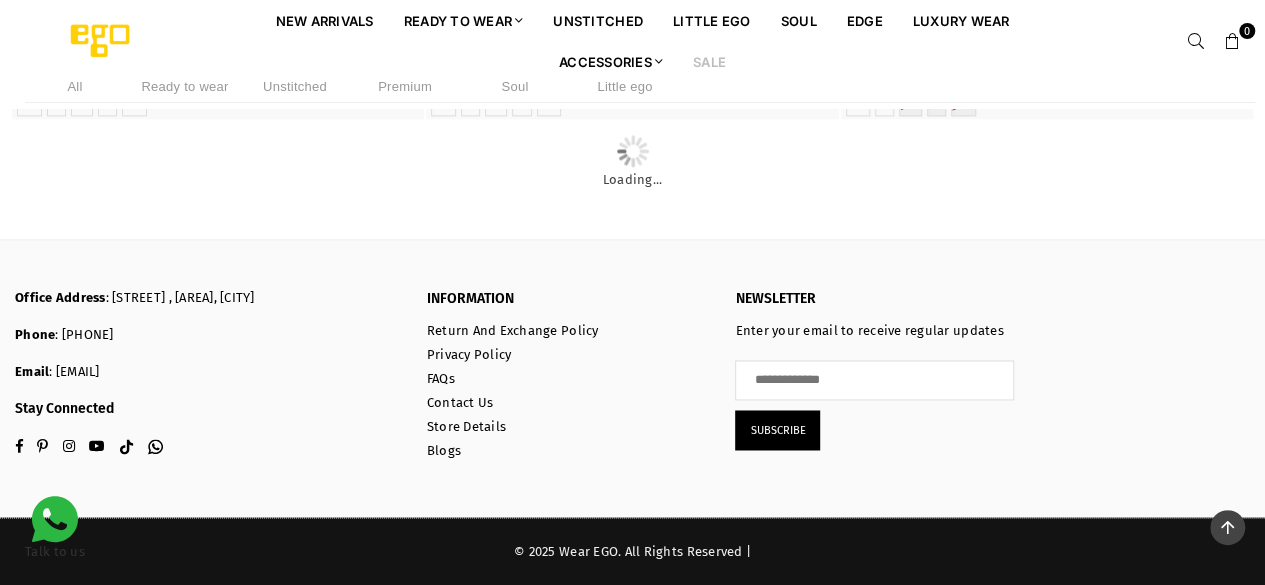 scroll, scrollTop: 23422, scrollLeft: 0, axis: vertical 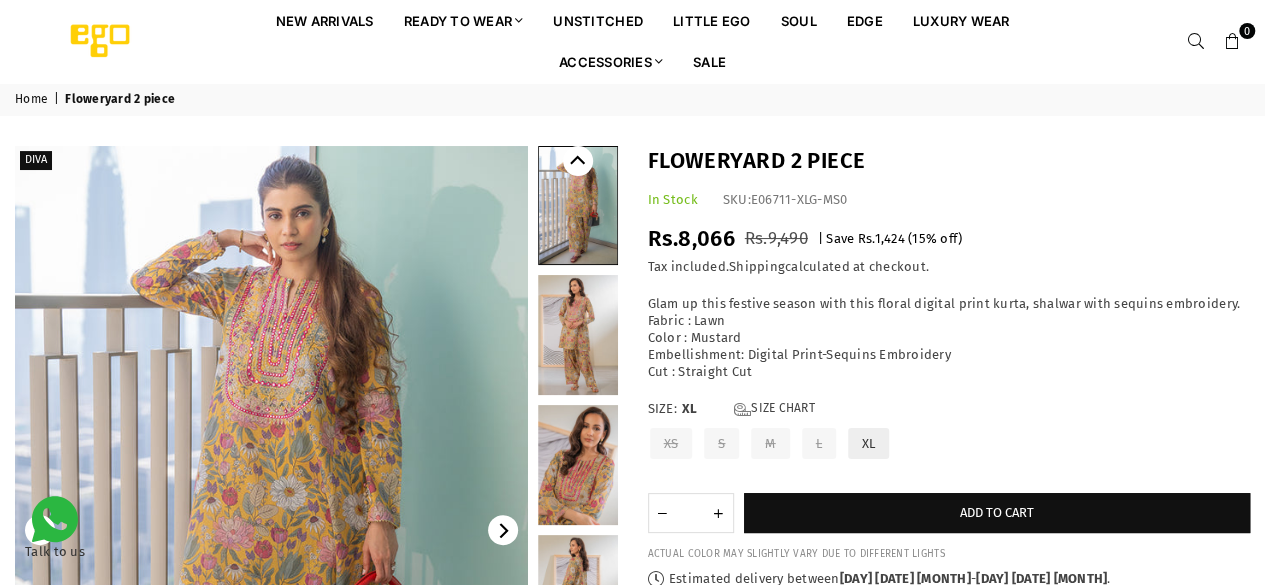 click at bounding box center (578, 465) 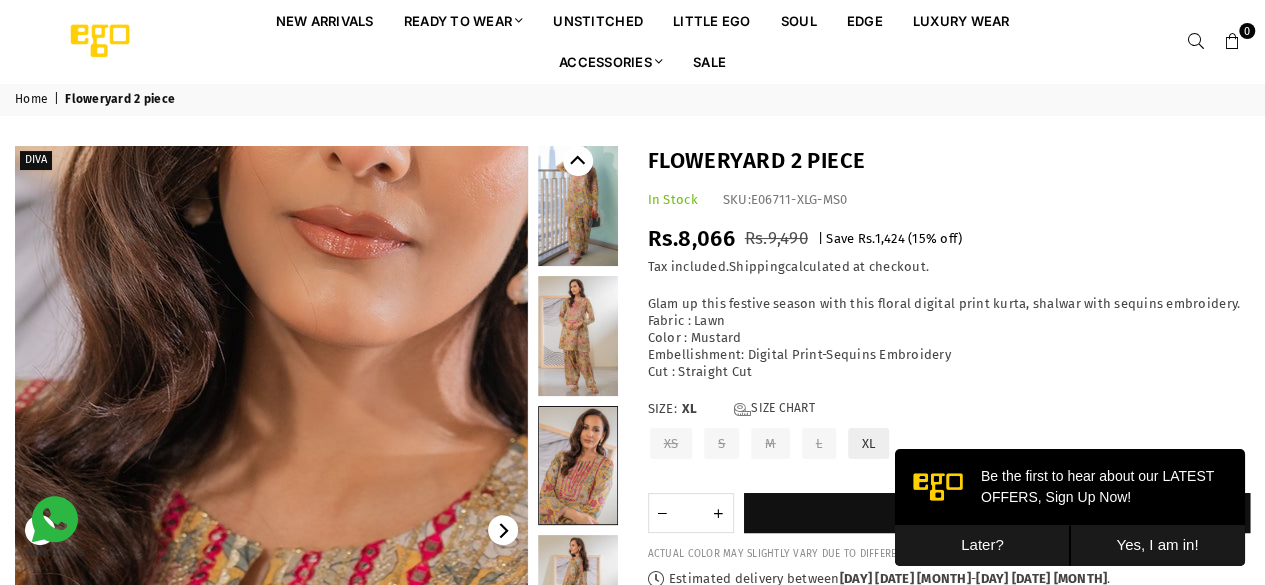 scroll, scrollTop: 0, scrollLeft: 0, axis: both 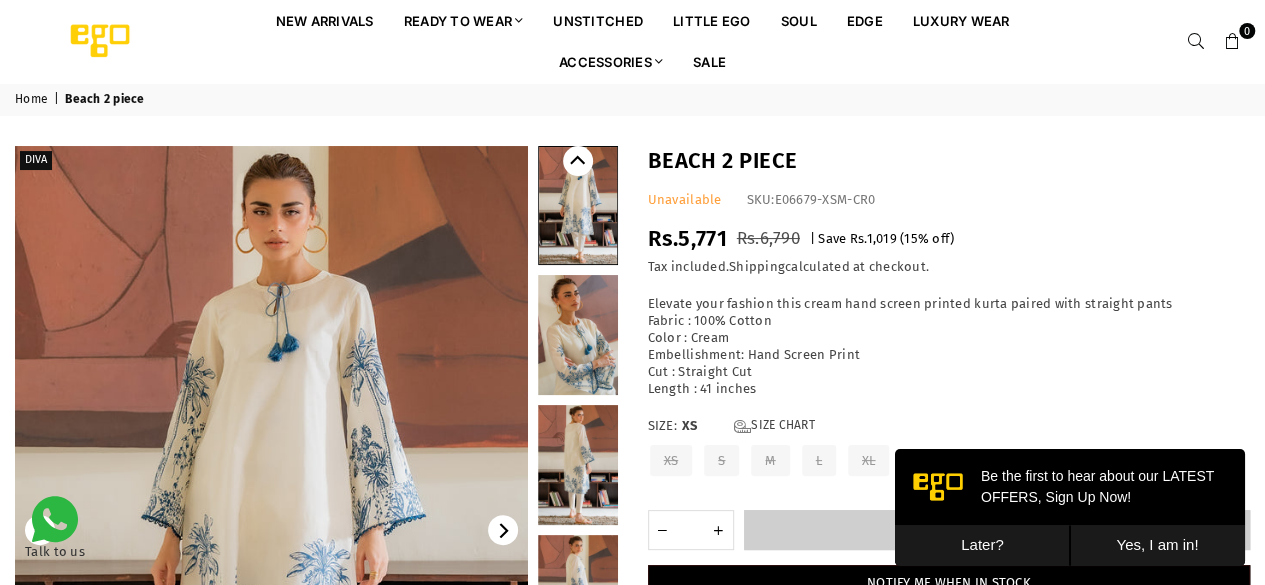 click at bounding box center (578, 335) 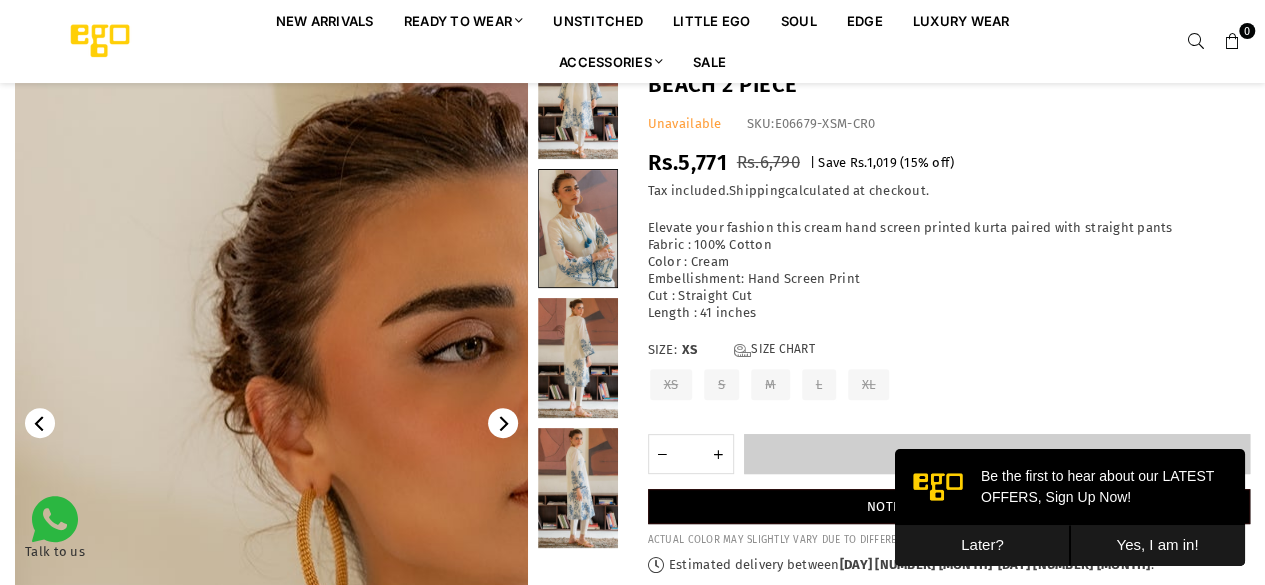 scroll, scrollTop: 362, scrollLeft: 0, axis: vertical 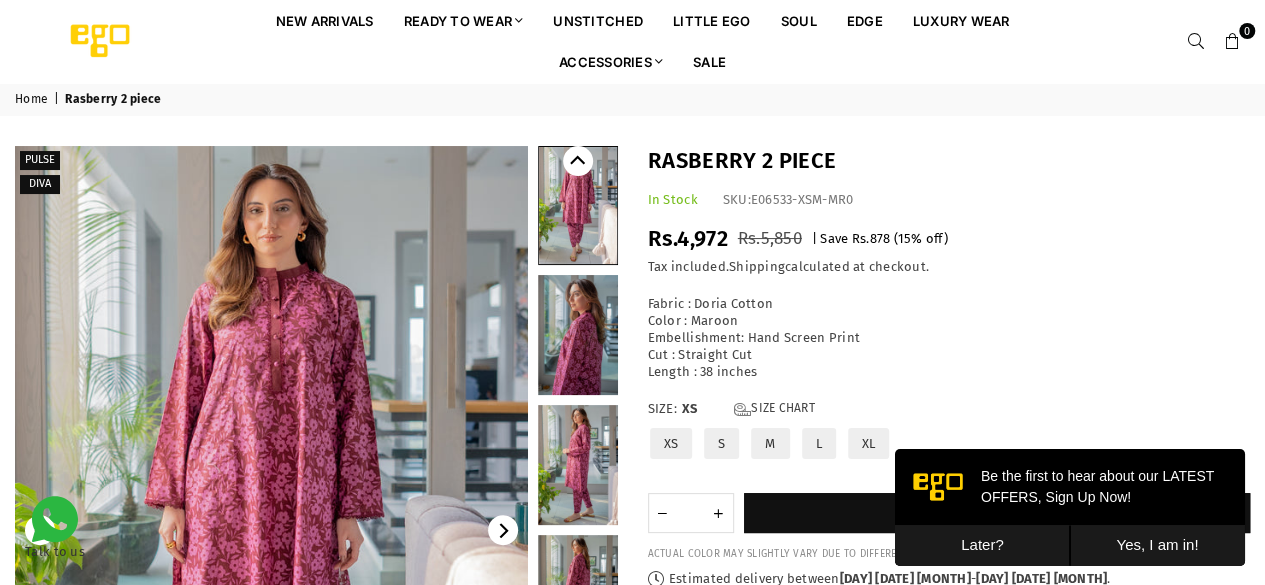 click at bounding box center (578, 335) 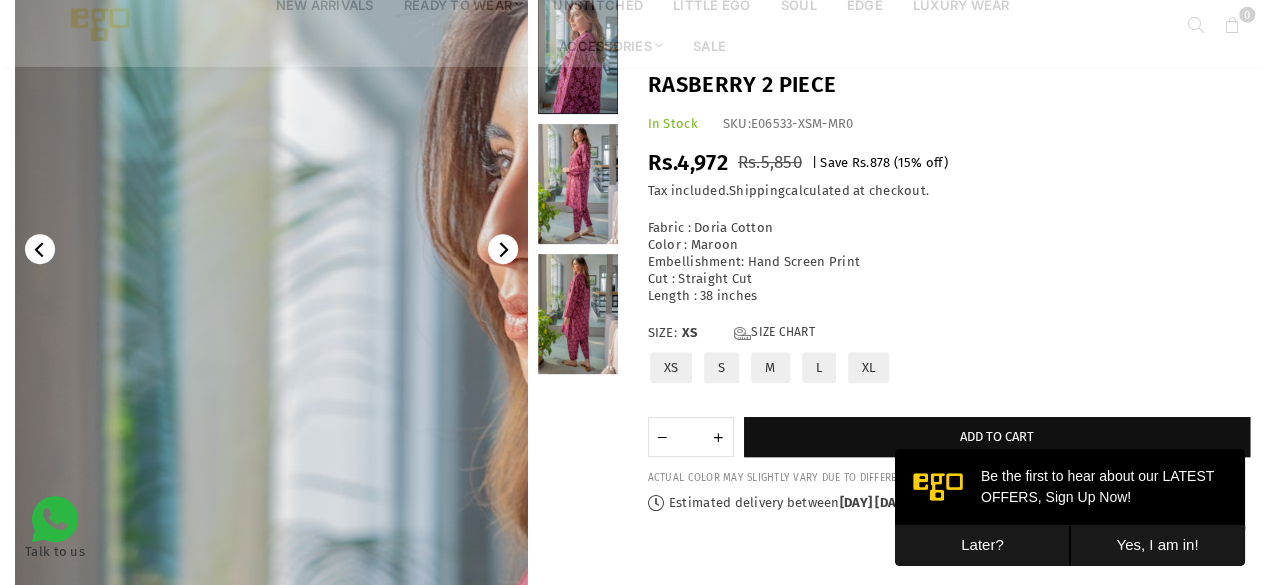 scroll, scrollTop: 282, scrollLeft: 0, axis: vertical 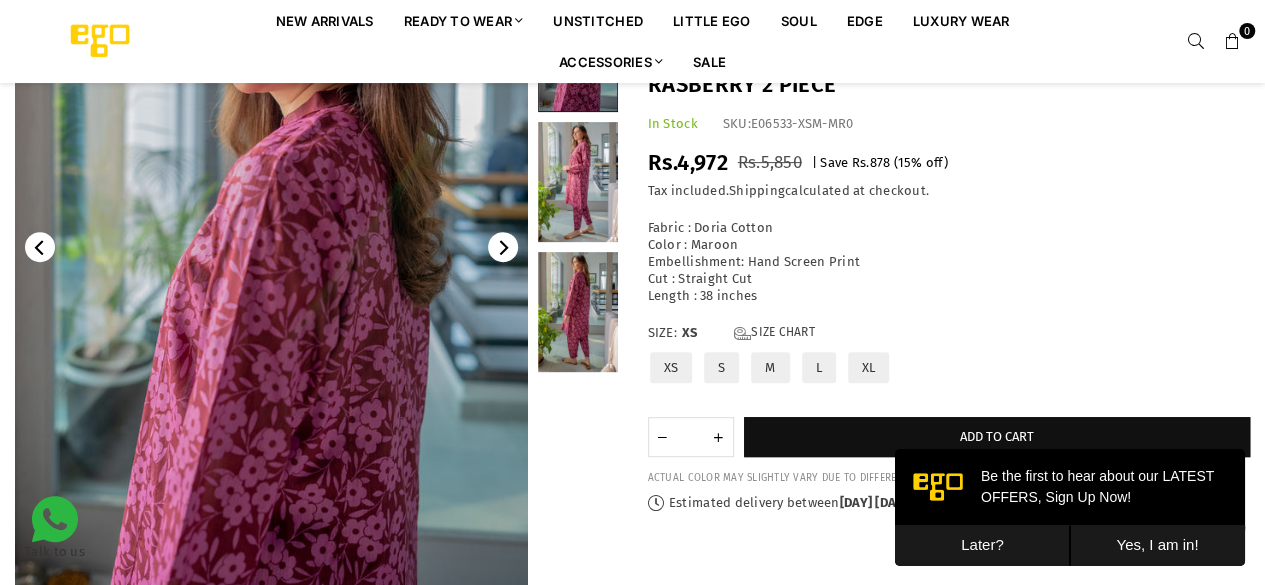 click at bounding box center [578, 312] 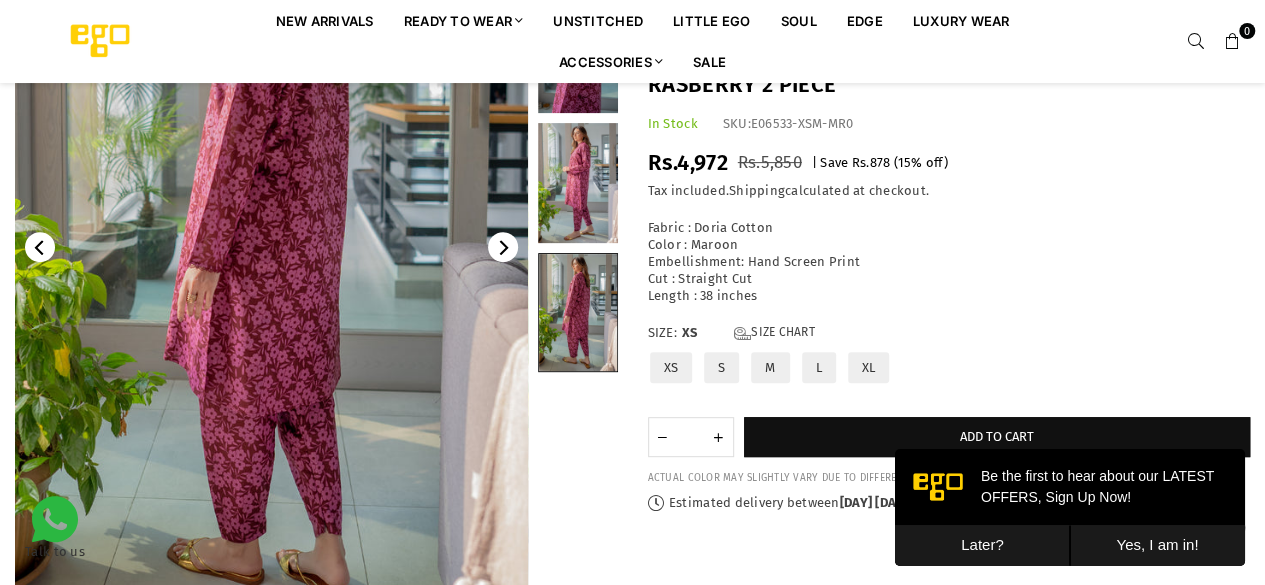click at bounding box center (578, 183) 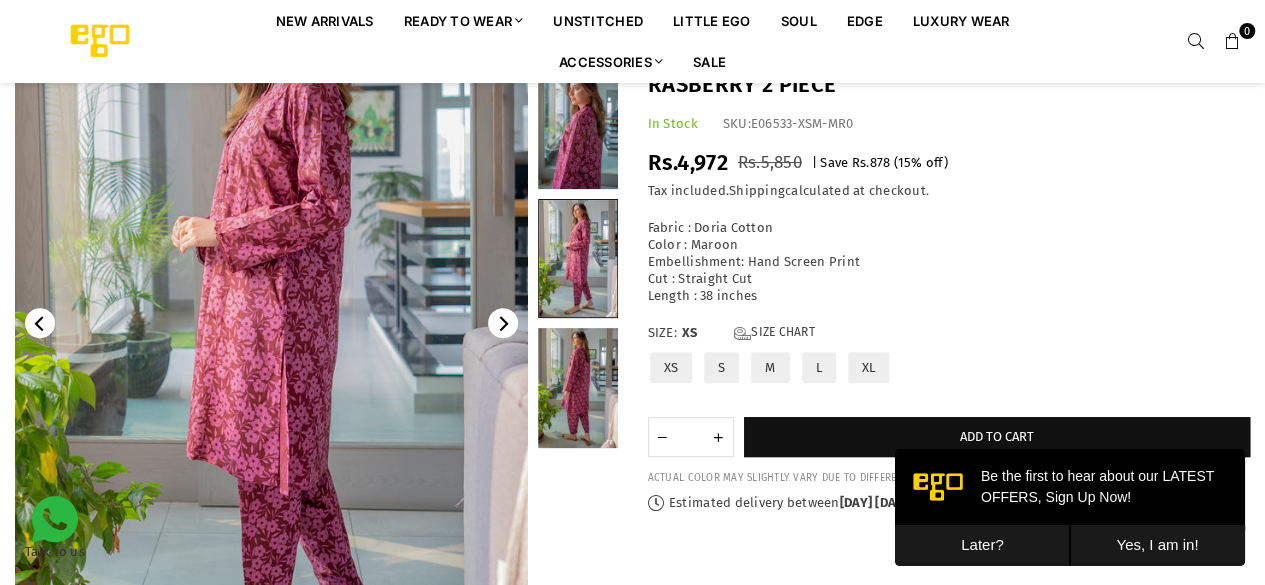 scroll, scrollTop: 188, scrollLeft: 0, axis: vertical 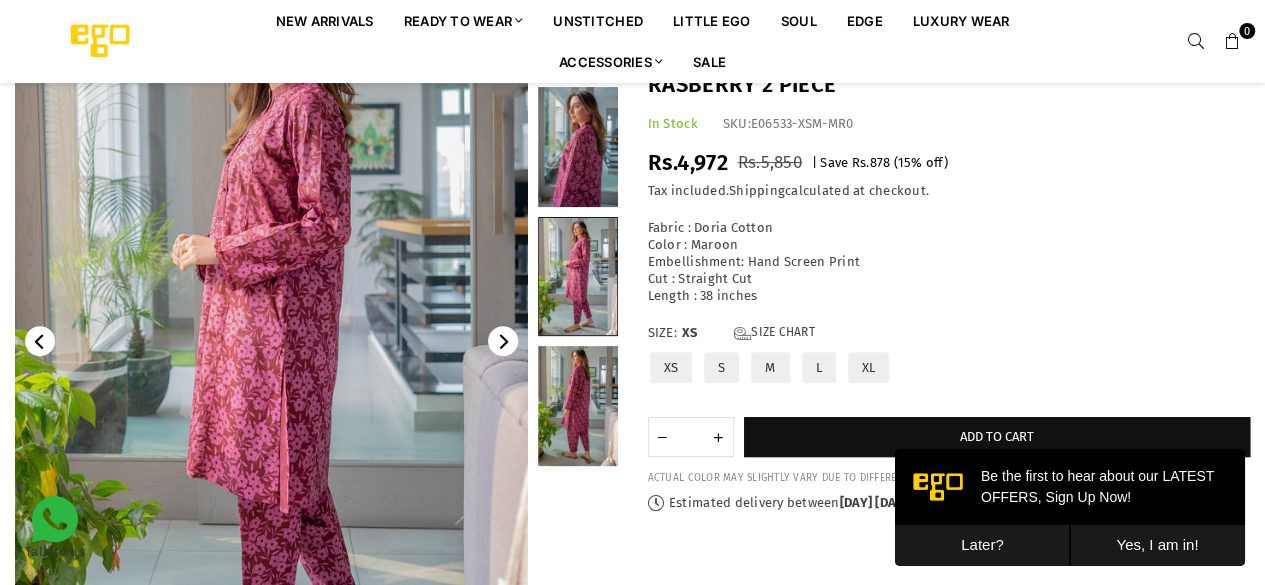 click at bounding box center (578, 276) 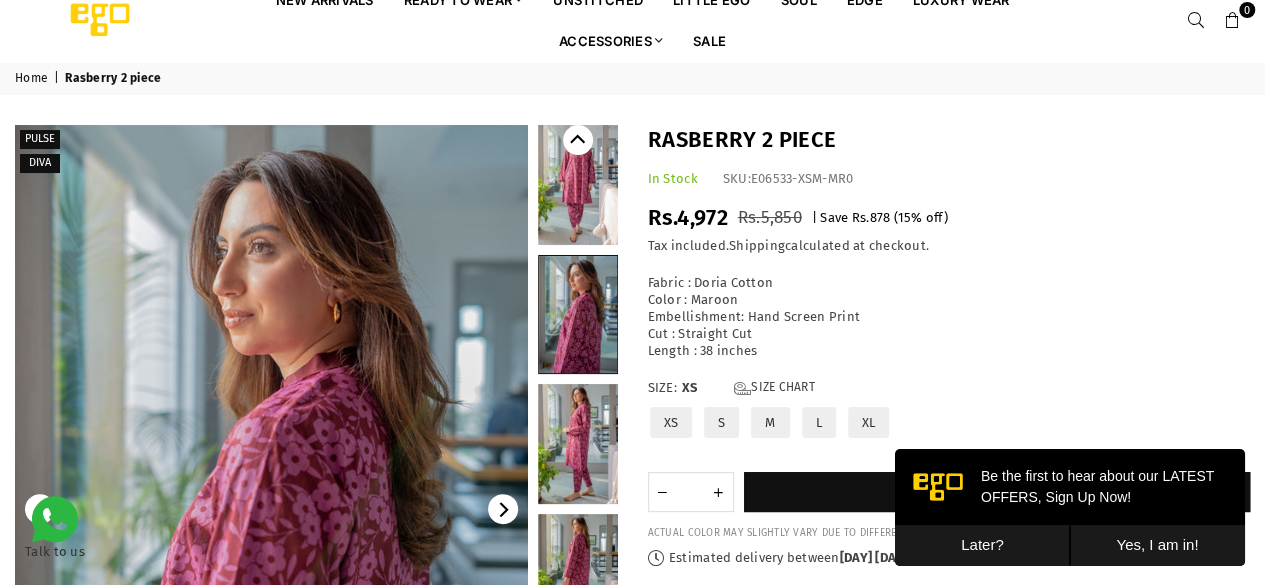 scroll, scrollTop: 2, scrollLeft: 0, axis: vertical 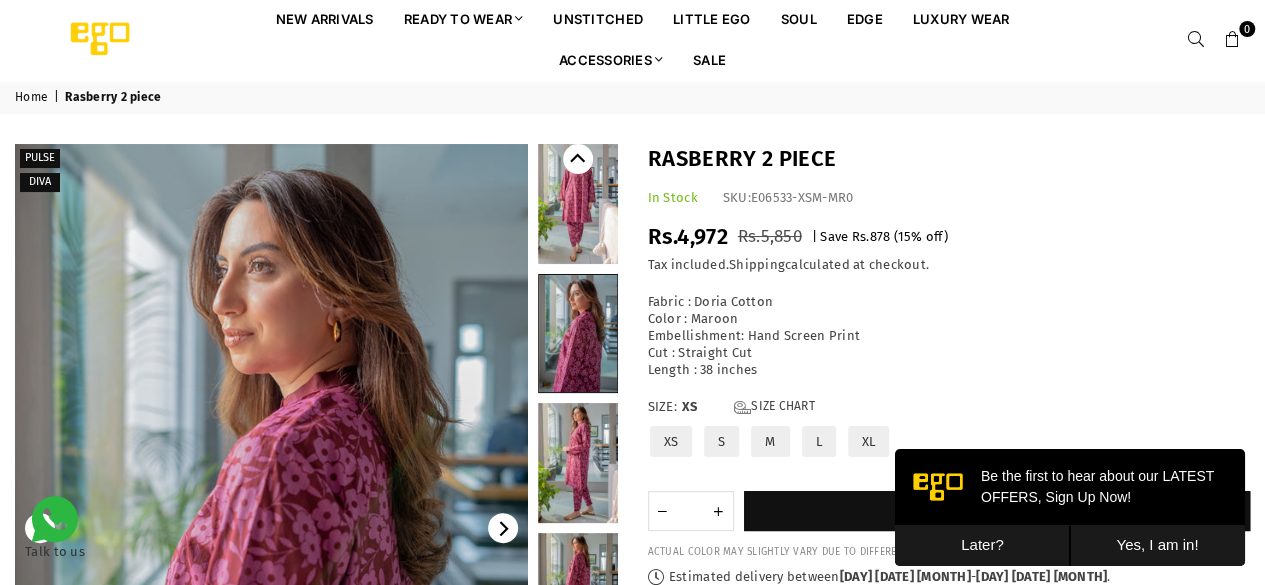 click at bounding box center [578, 204] 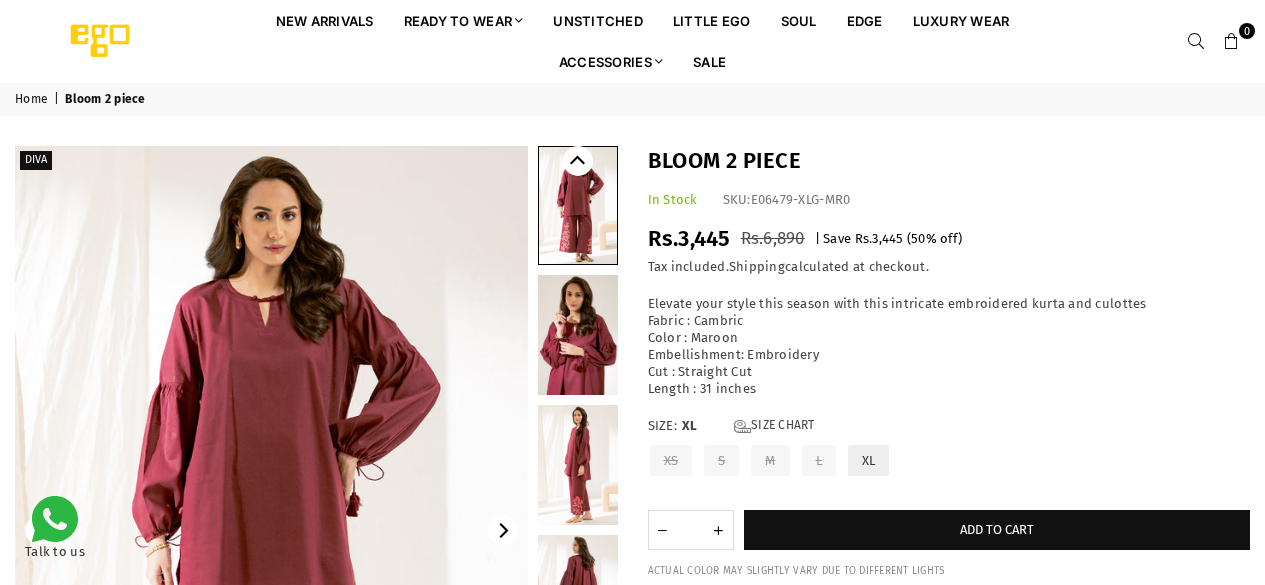 scroll, scrollTop: 0, scrollLeft: 0, axis: both 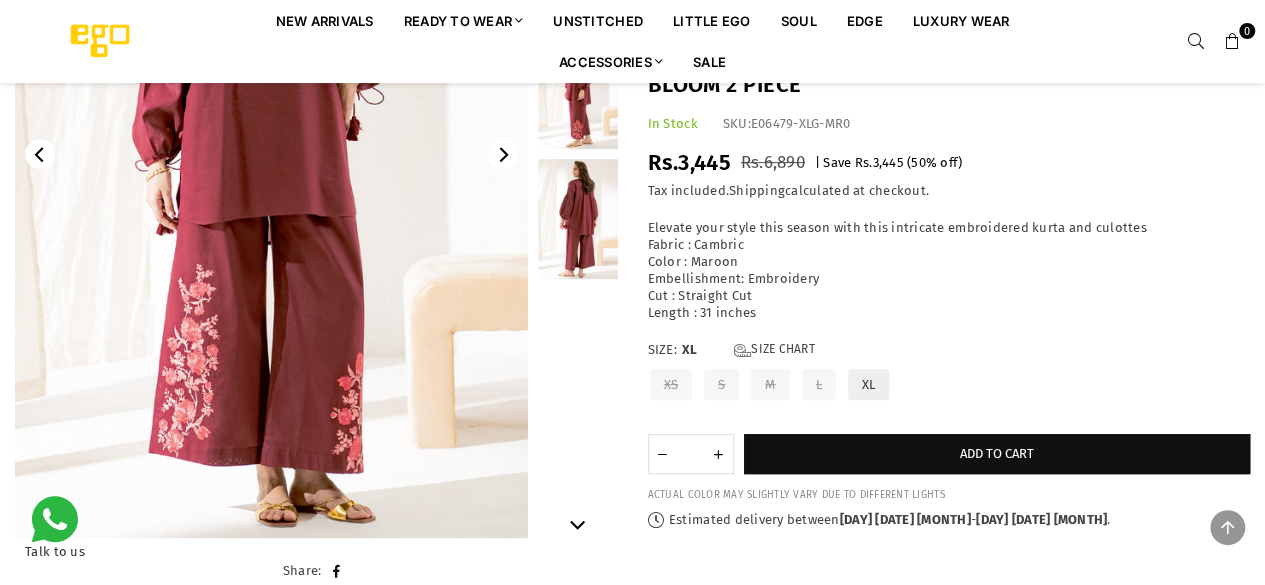 click on "Ego New Arrivals  Ready to Wear  2 PIECE | 3 PIECE All Casuals All Luxury Diva Core Monzene Pulse Boho Soul unstitched  Little EGO  Soul  EDGE  Luxury Wear  Accessories  Bottoms Wraps Inner Sale    0 New Arrivals   Ready to wear   2 PIECE | 3 PIECE All Casuals All Luxury Diva Core Monzene Pulse Boho Soul Unstitched   Little EGO GIRLS 2 TO 8 YEARS   Soul LUXURY WEAR   EDGE Always ready to surprise you   LUXURY WEAR   Accessories   Bottoms Wraps Inner SALE   LOGIN Register Now
Home | Bloom 2 piece
Diva" at bounding box center (632, 1107) 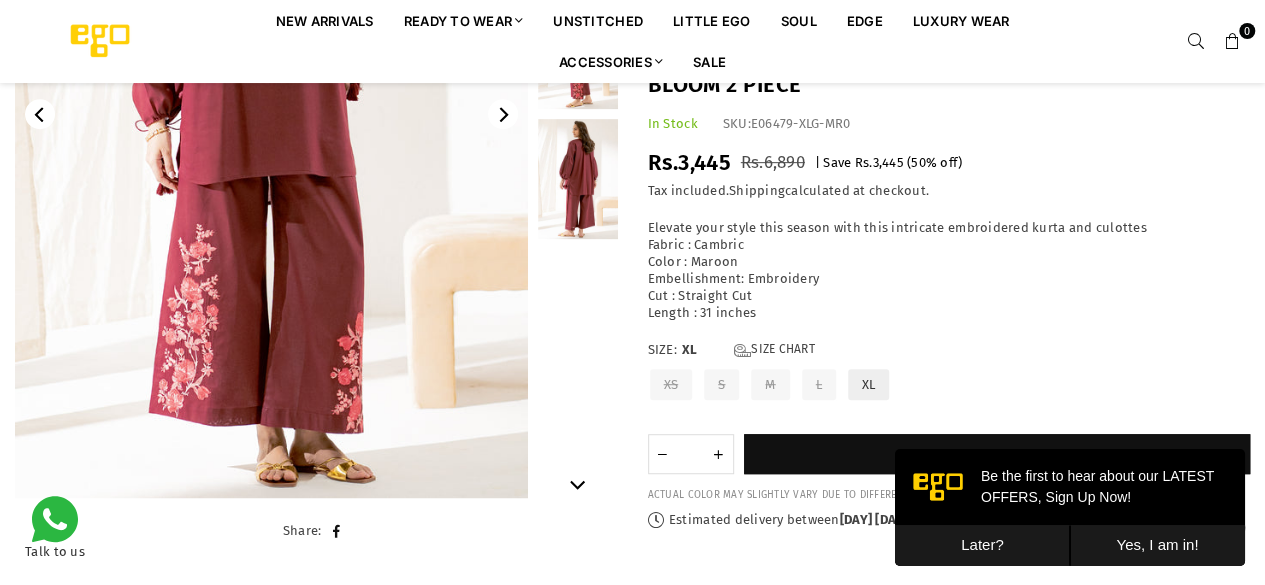 scroll, scrollTop: 0, scrollLeft: 0, axis: both 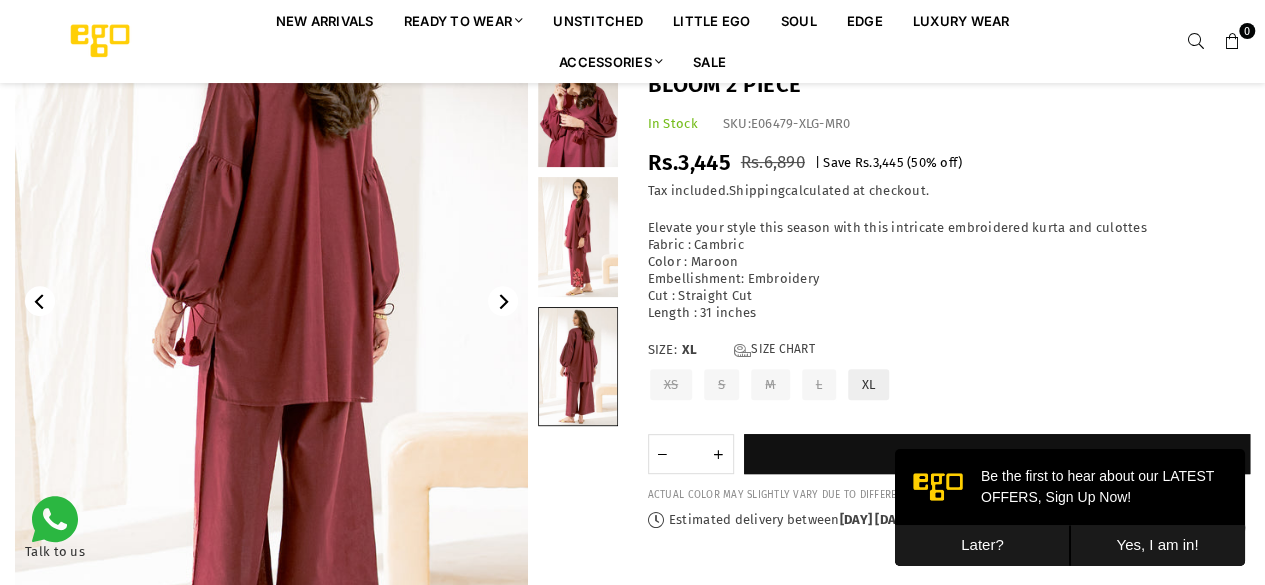 click at bounding box center (578, 107) 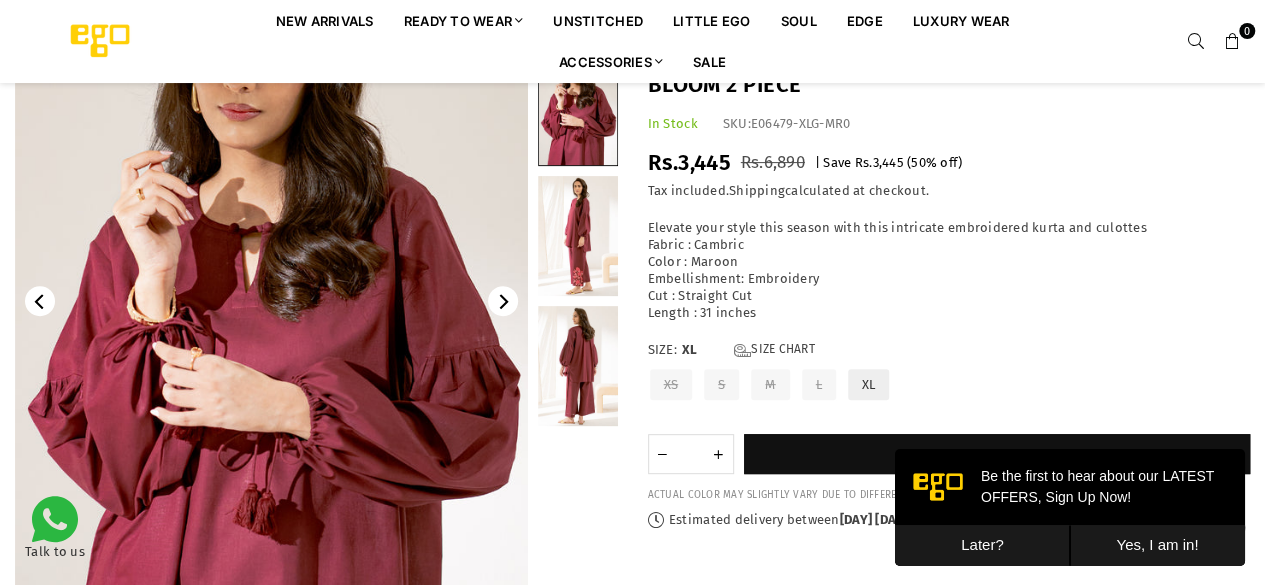 click on "Later?" at bounding box center (982, 545) 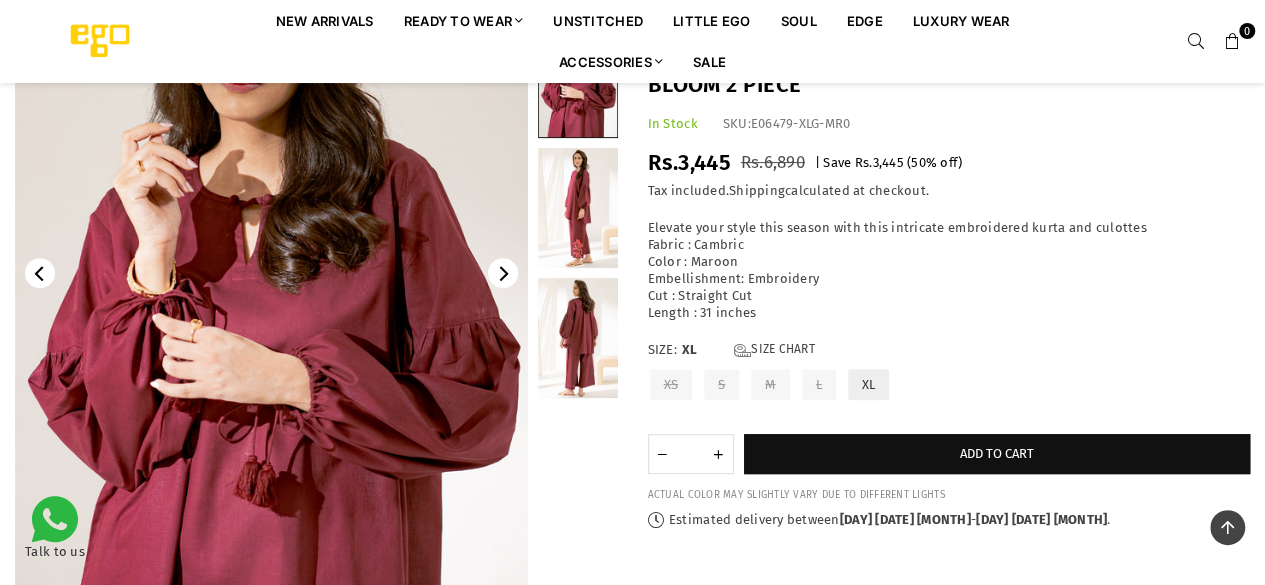 scroll, scrollTop: 268, scrollLeft: 0, axis: vertical 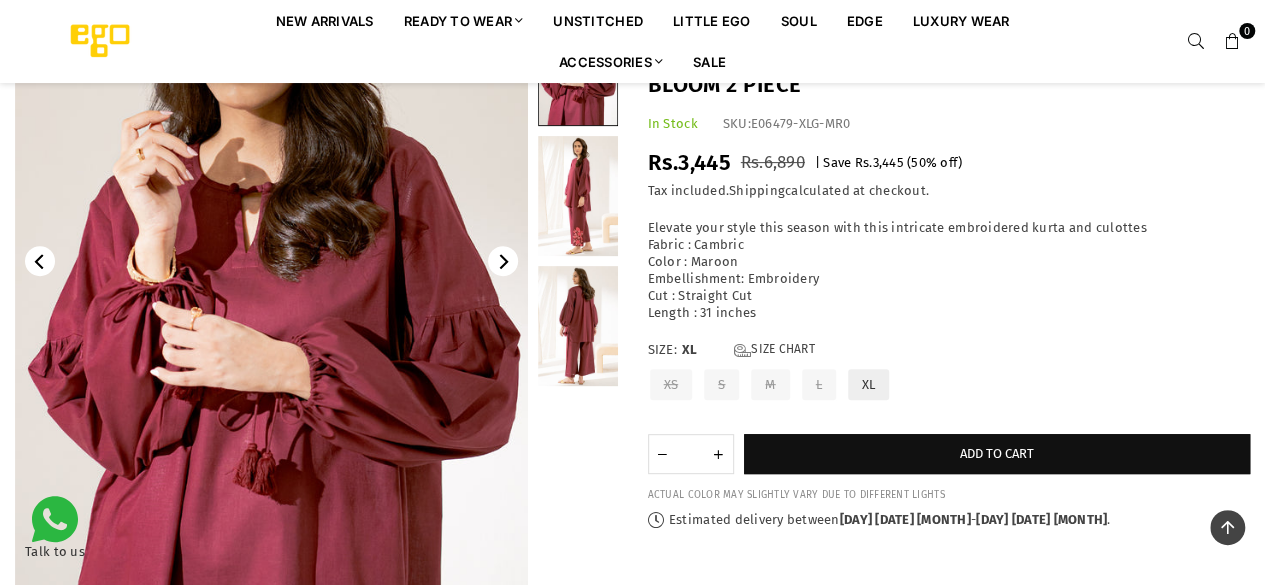 click at bounding box center [578, 196] 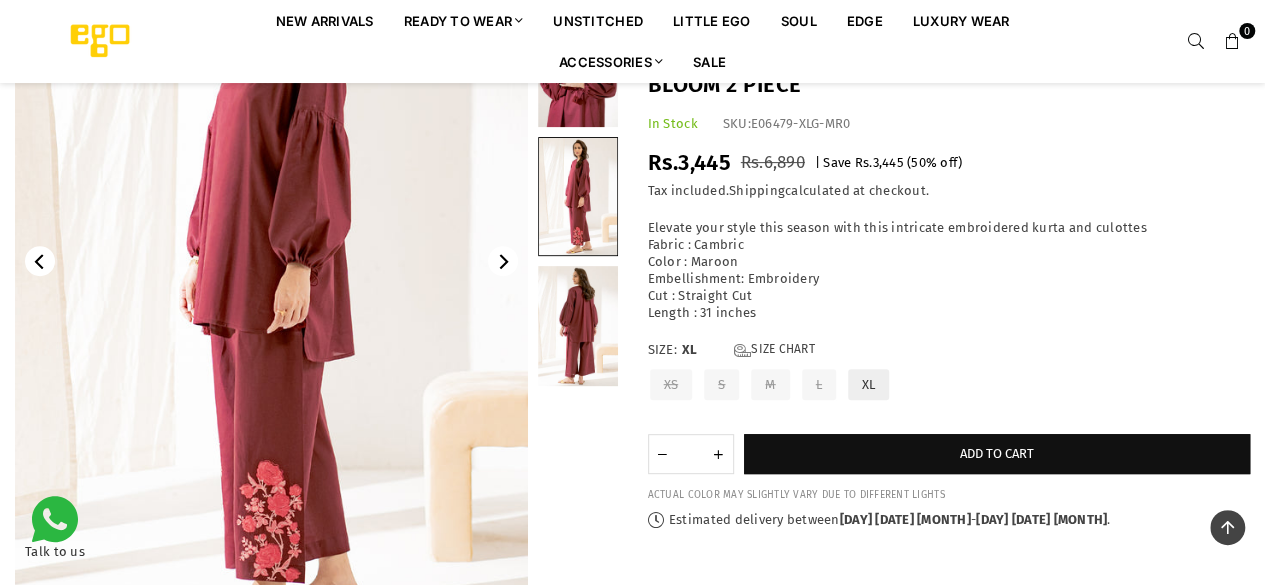 scroll, scrollTop: 780, scrollLeft: 0, axis: vertical 